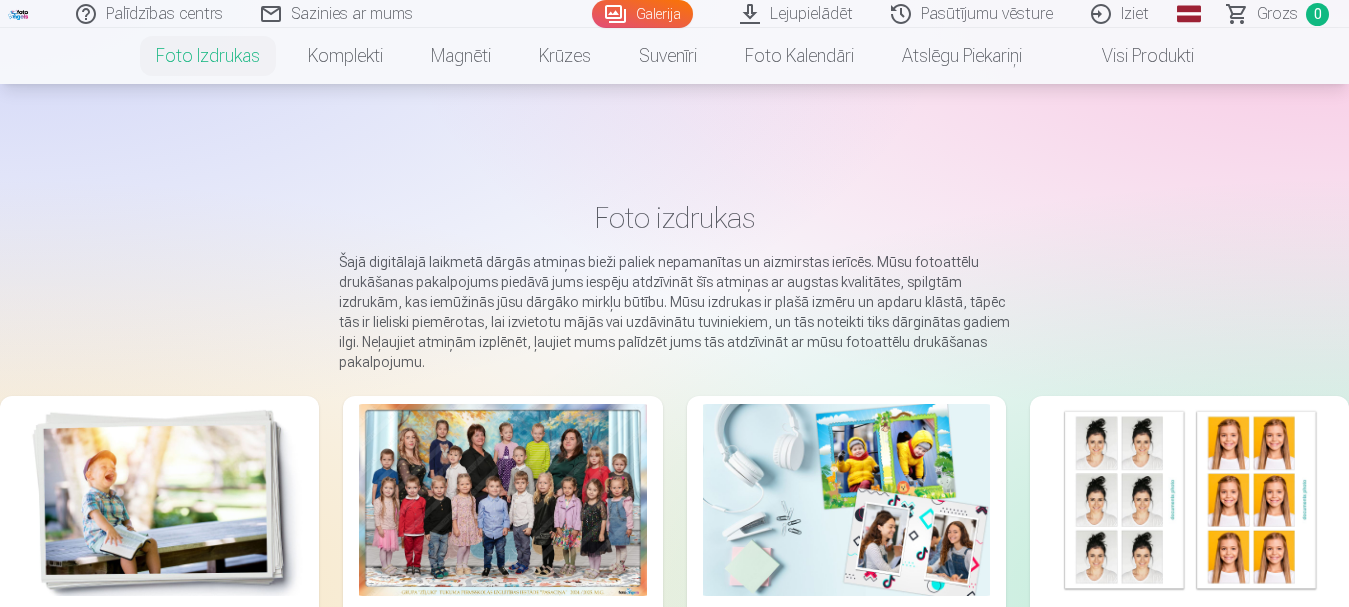 scroll, scrollTop: 204, scrollLeft: 0, axis: vertical 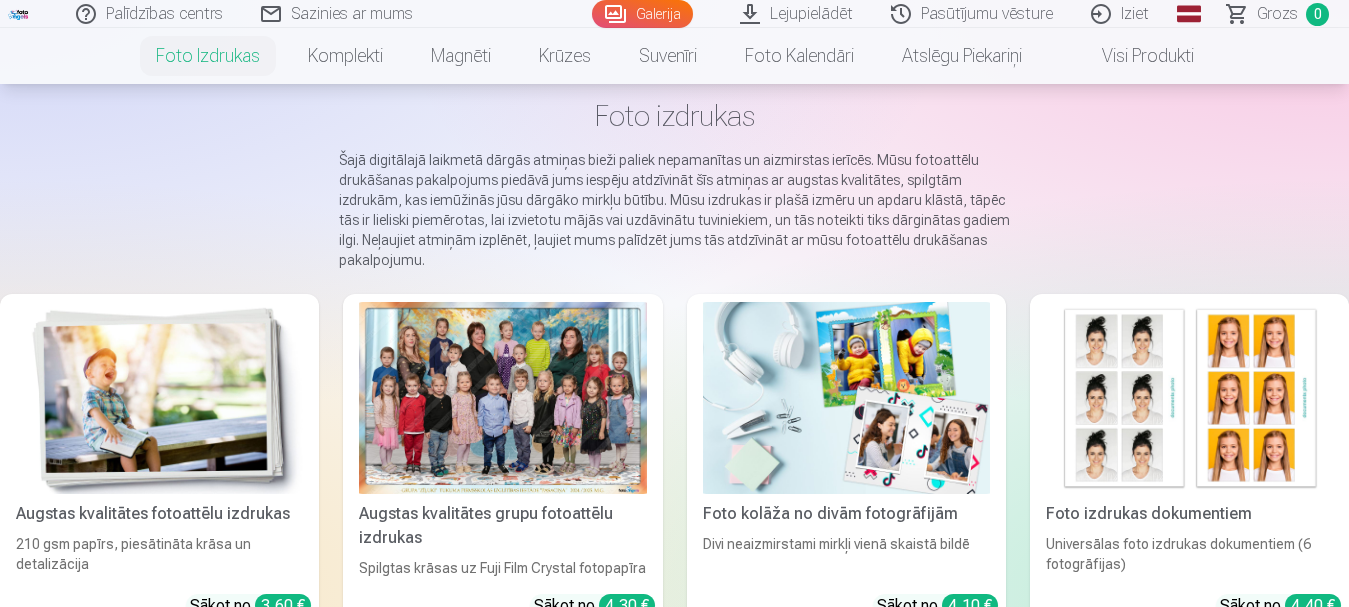 click at bounding box center [502, 398] 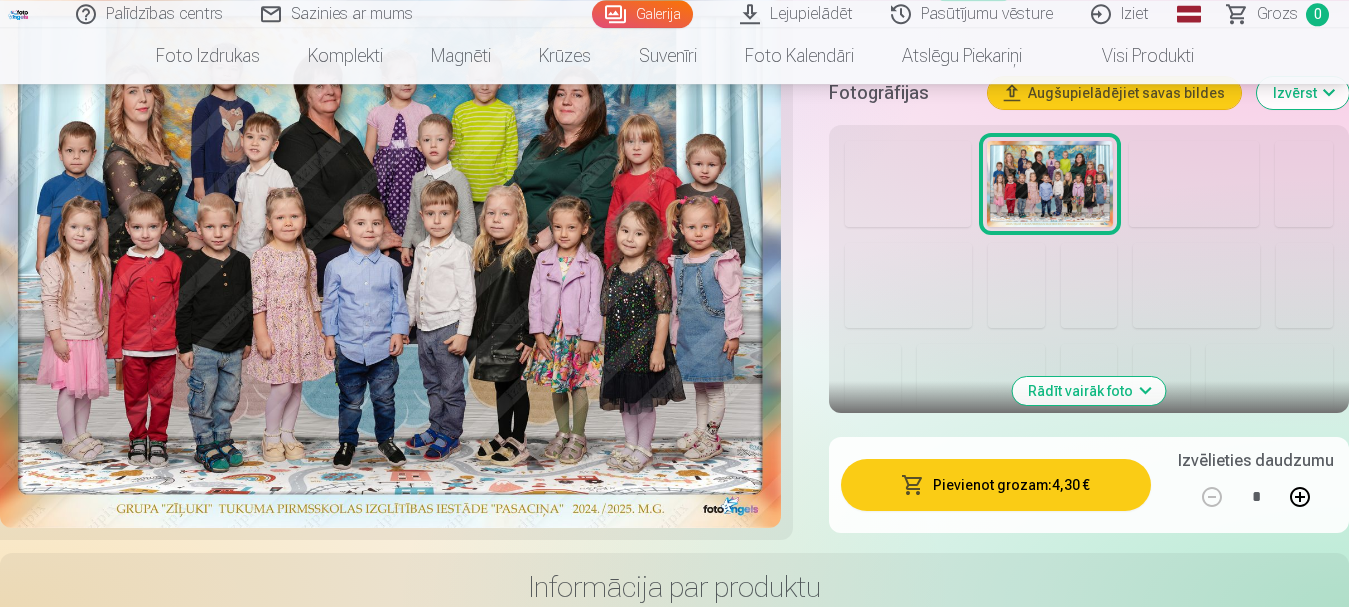 scroll, scrollTop: 714, scrollLeft: 0, axis: vertical 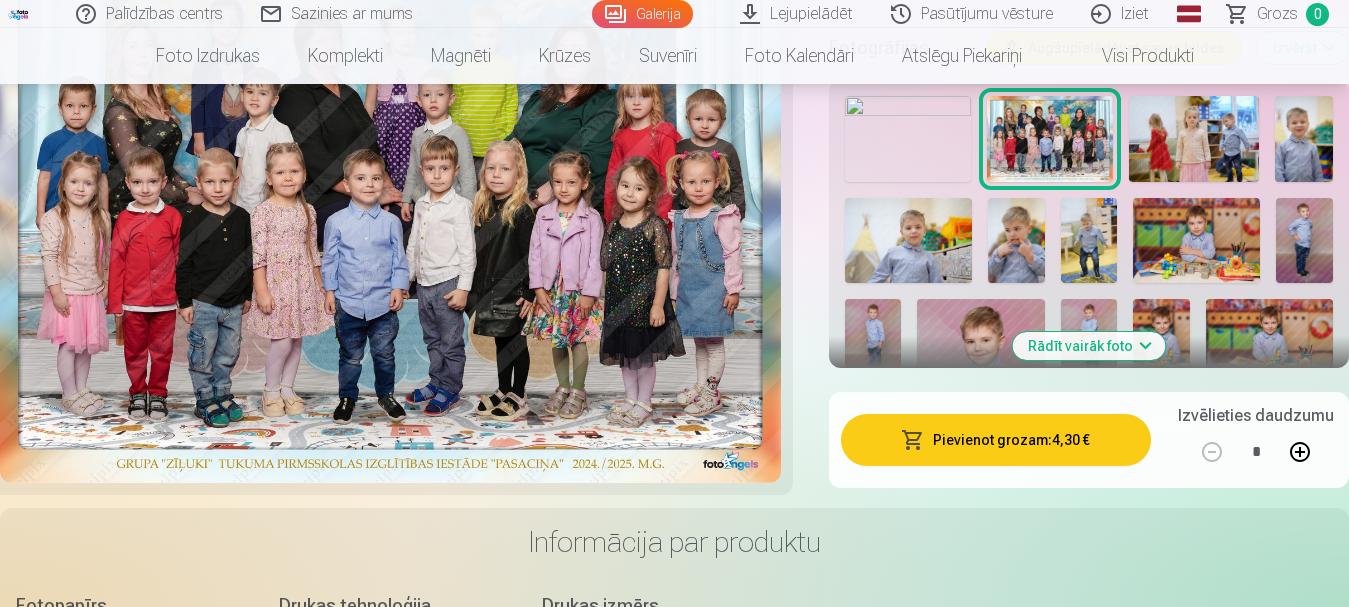 click at bounding box center (1196, 240) 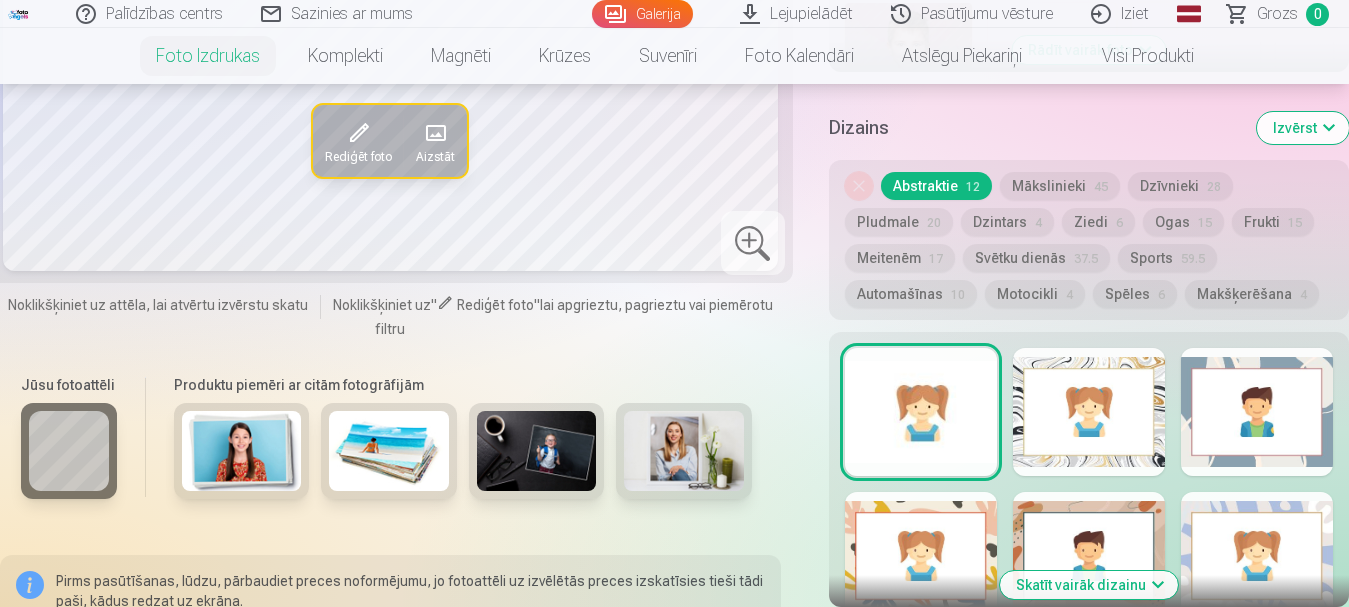 scroll, scrollTop: 1326, scrollLeft: 0, axis: vertical 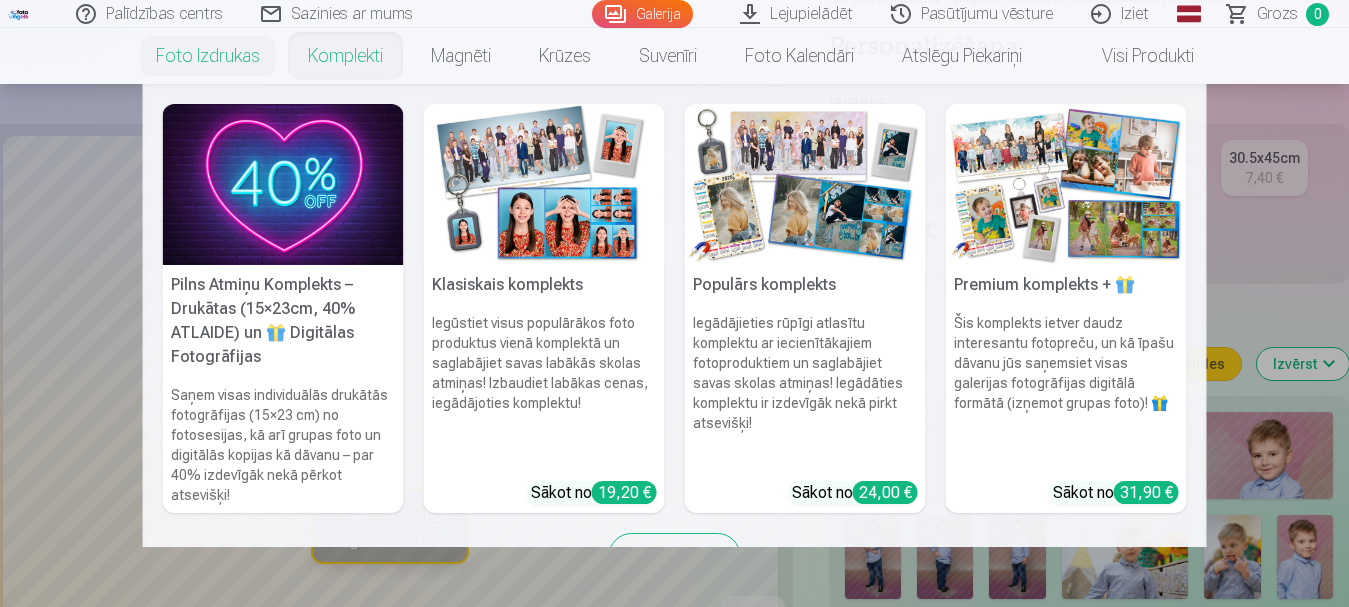 click on "Komplekti" at bounding box center (345, 56) 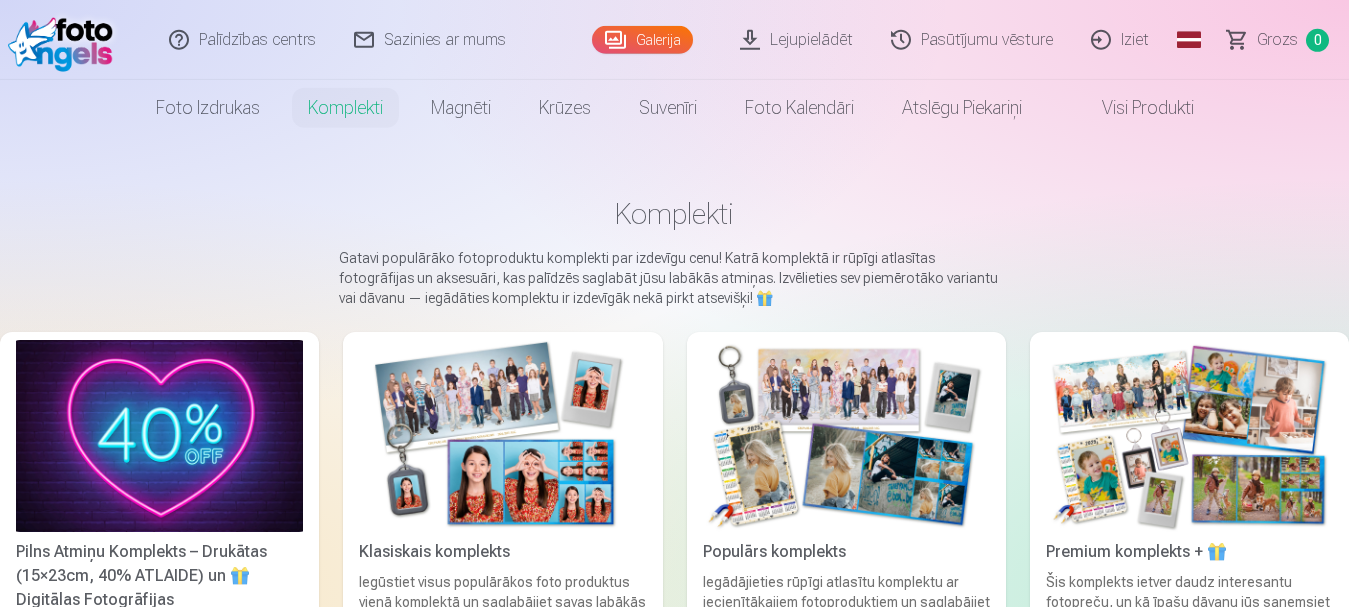 scroll, scrollTop: 0, scrollLeft: 0, axis: both 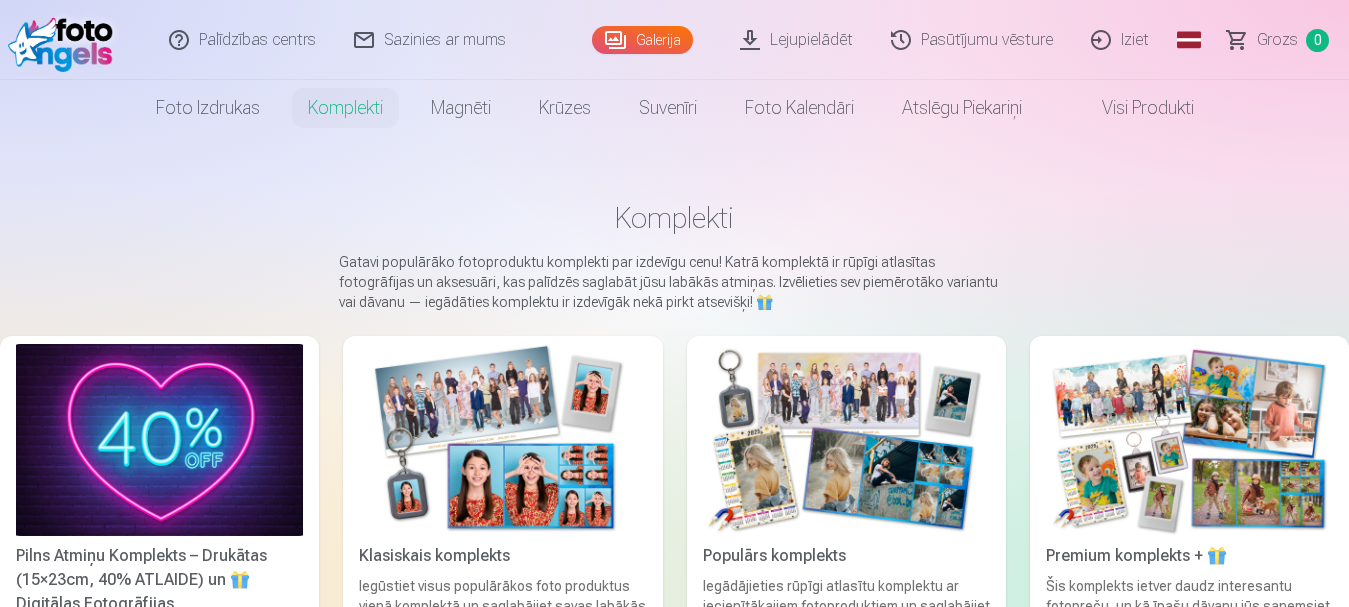 click on "Visi produkti" at bounding box center [1132, 108] 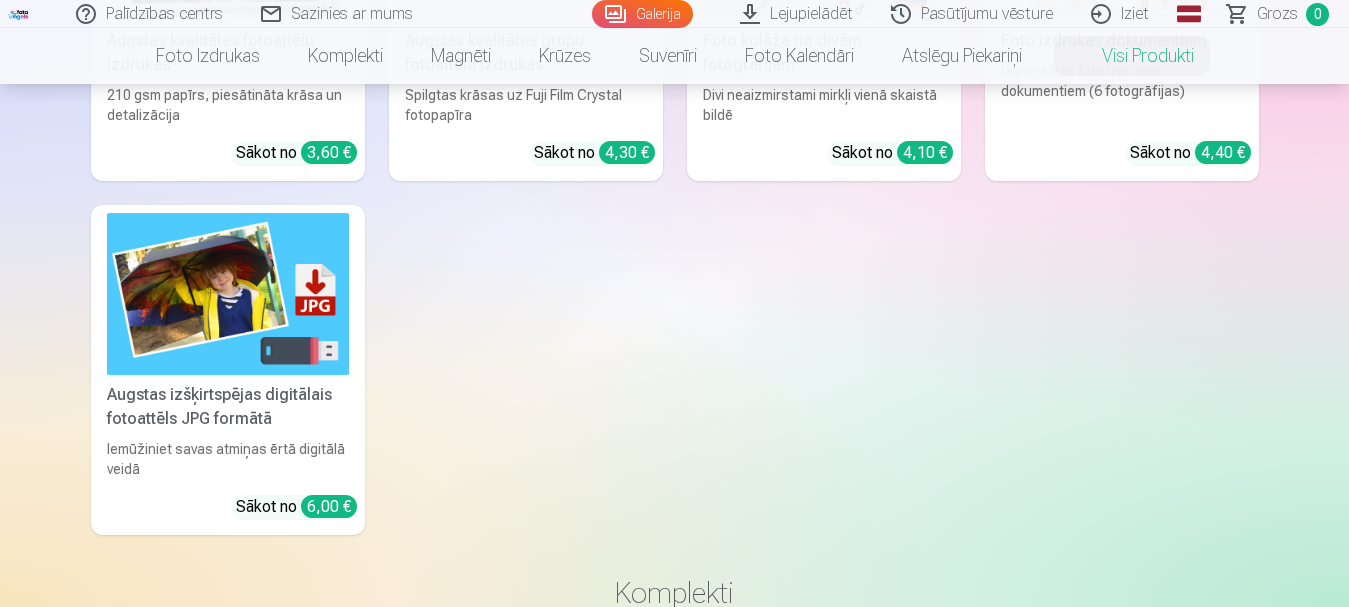 scroll, scrollTop: 0, scrollLeft: 0, axis: both 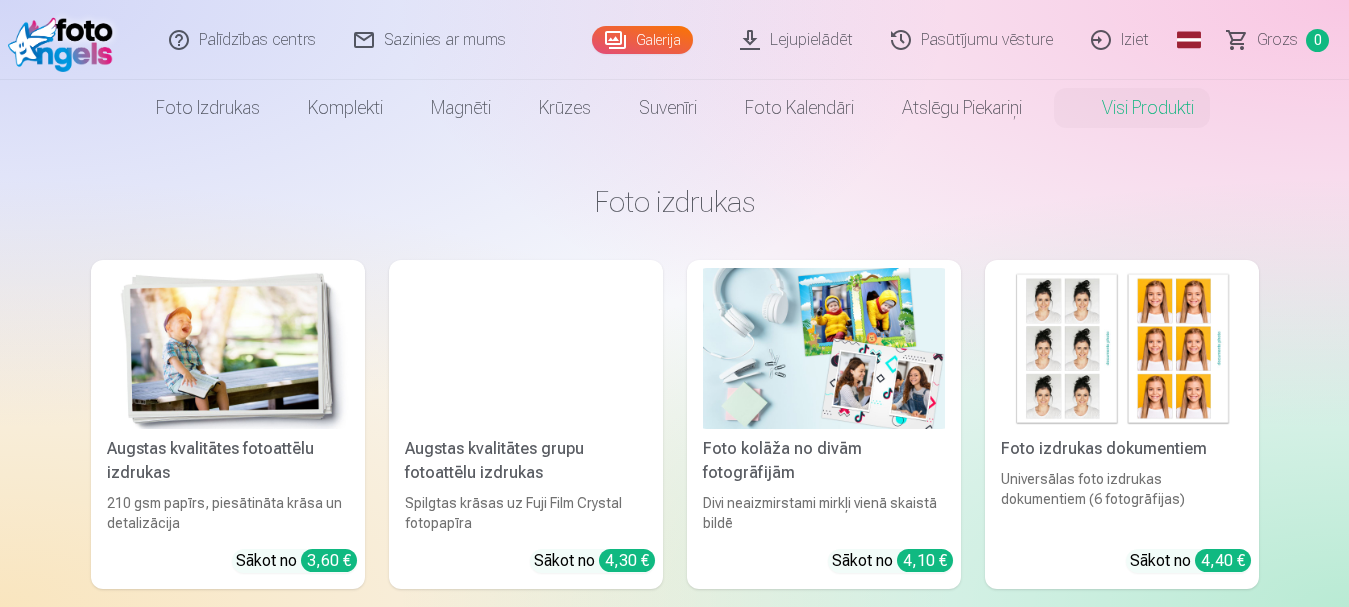 click on "Pasūtījumu vēsture" at bounding box center (973, 40) 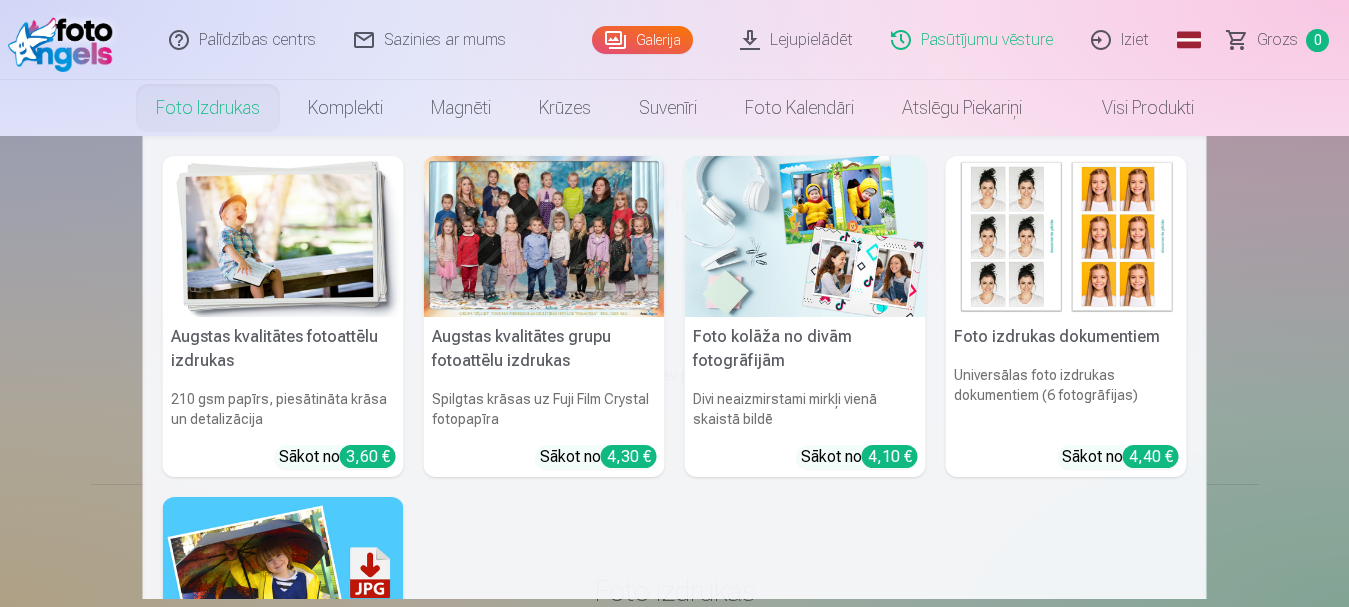 click at bounding box center [544, 236] 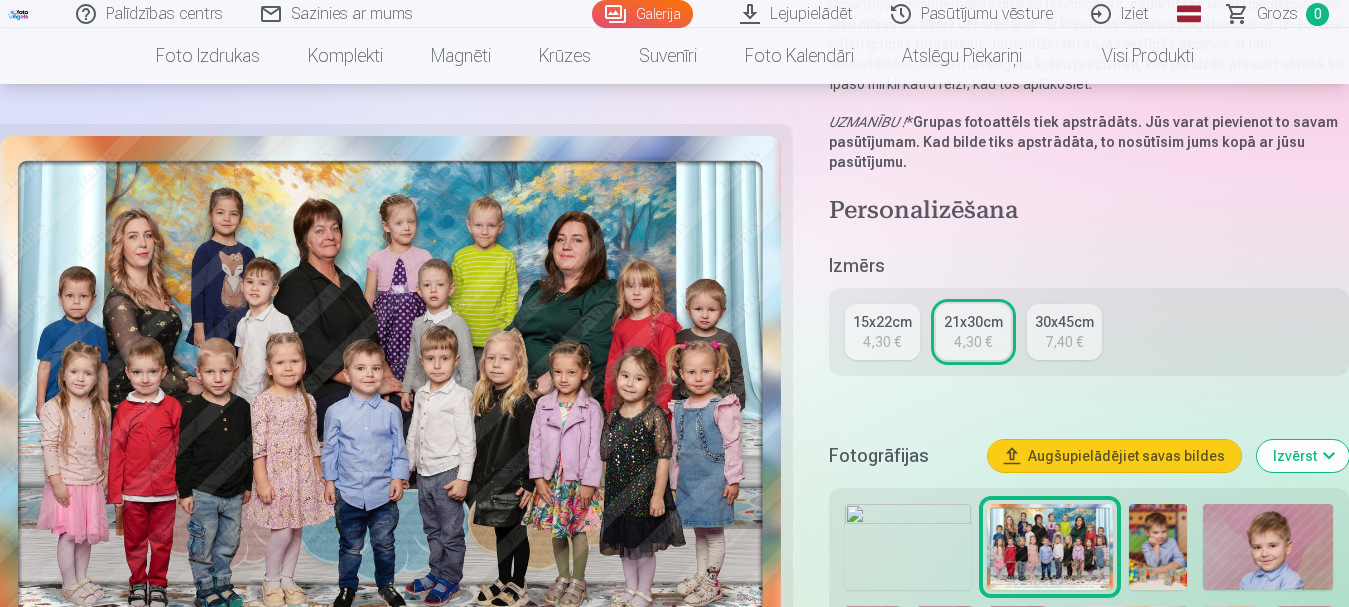 scroll, scrollTop: 408, scrollLeft: 0, axis: vertical 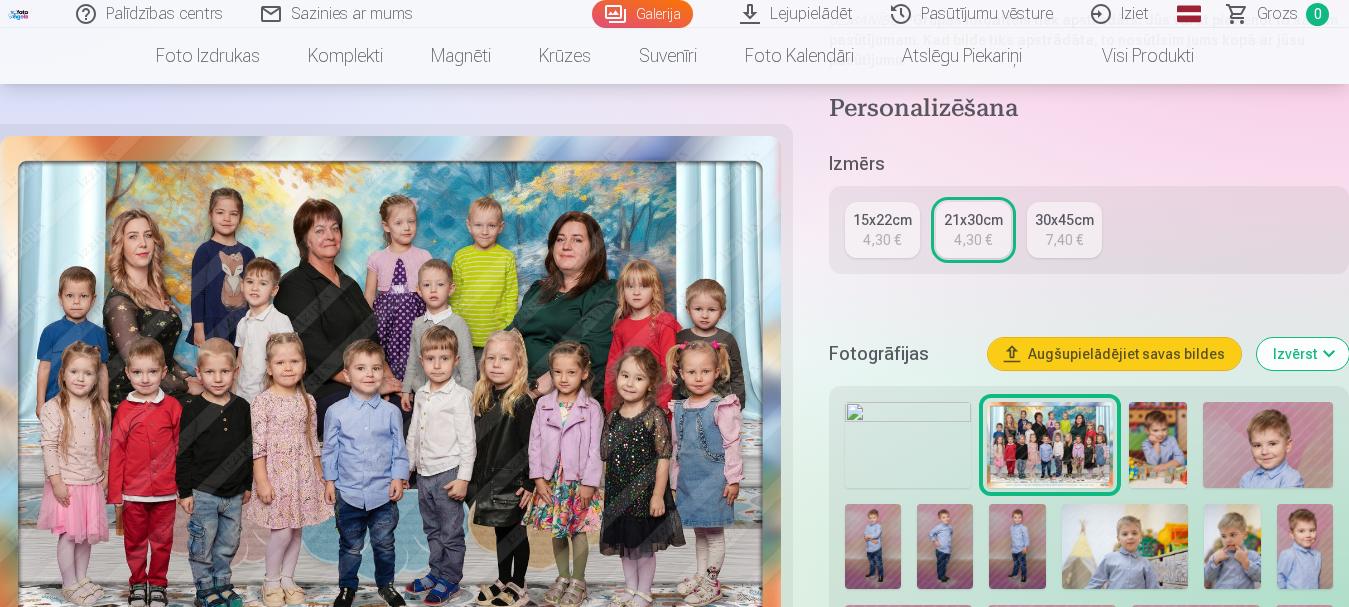 click at bounding box center [1017, 546] 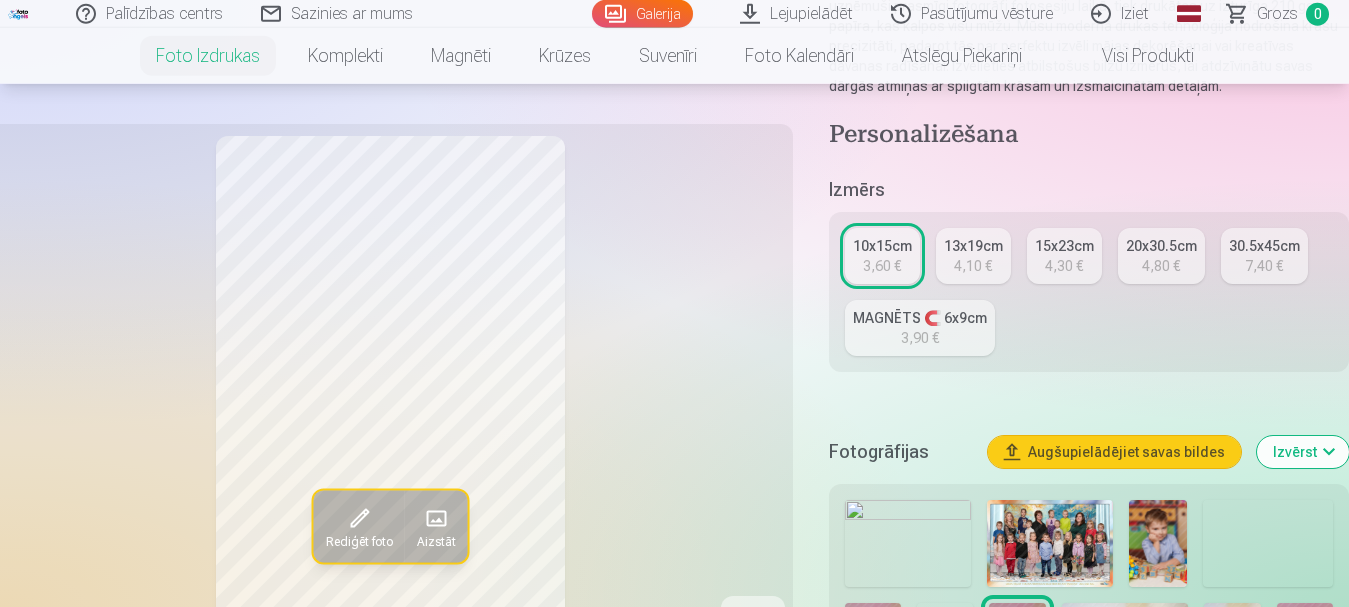 scroll, scrollTop: 408, scrollLeft: 0, axis: vertical 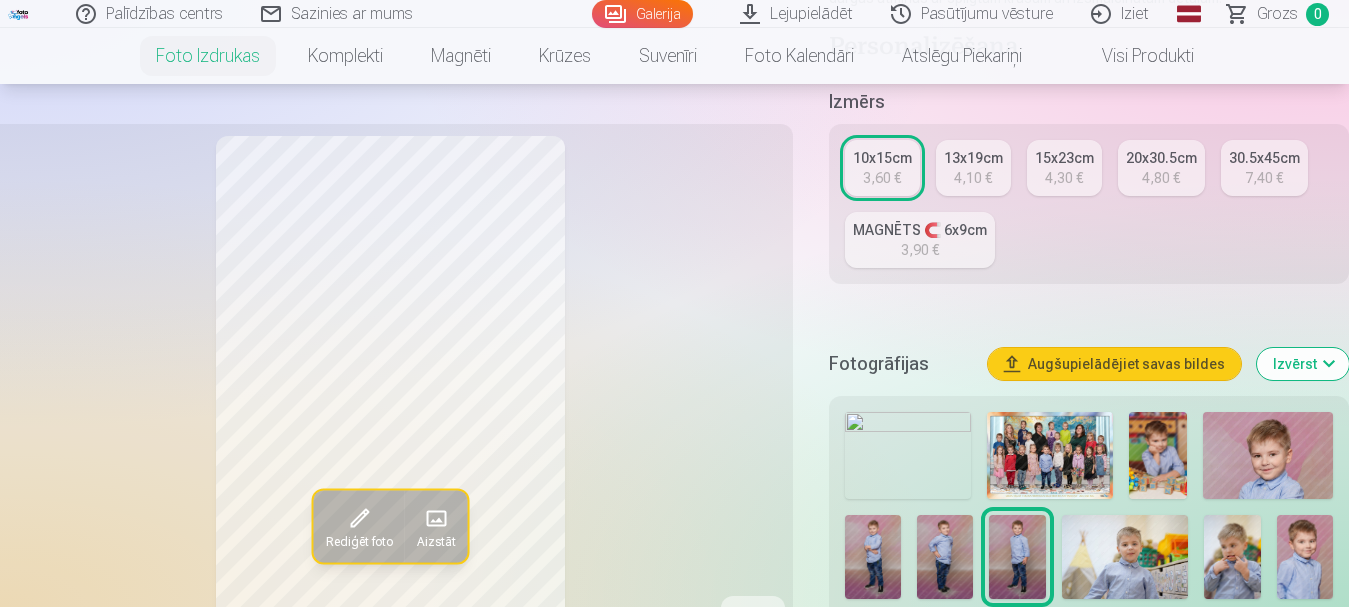 click at bounding box center (1125, 557) 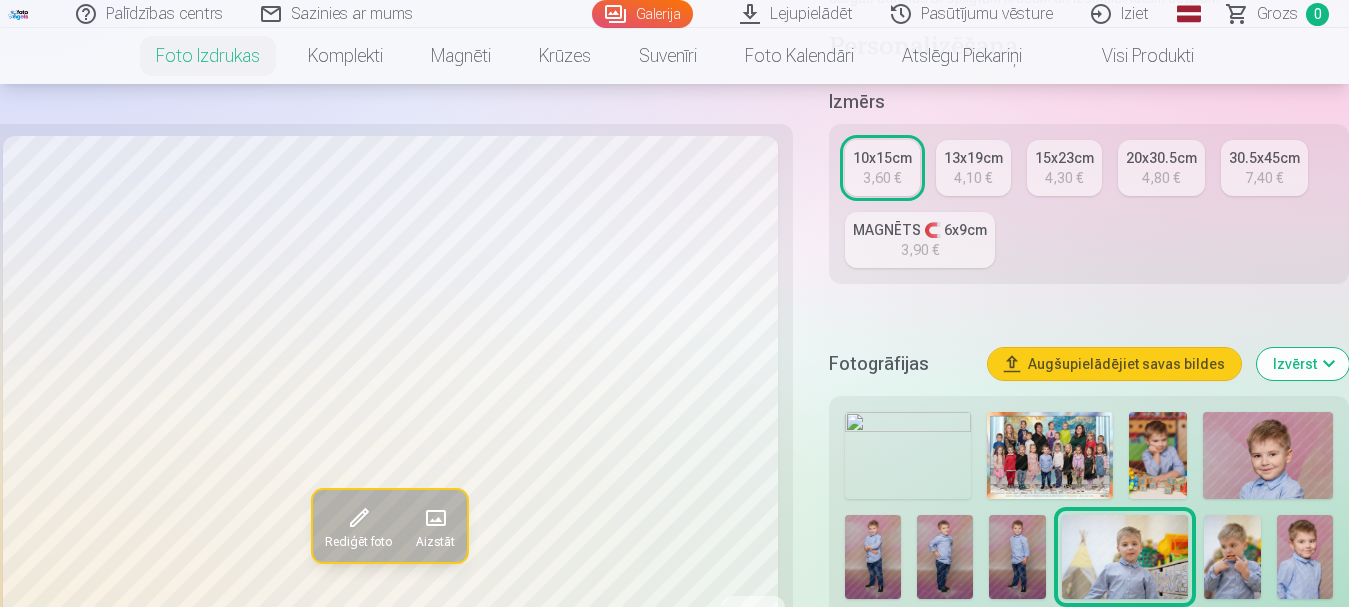 click at bounding box center (1232, 557) 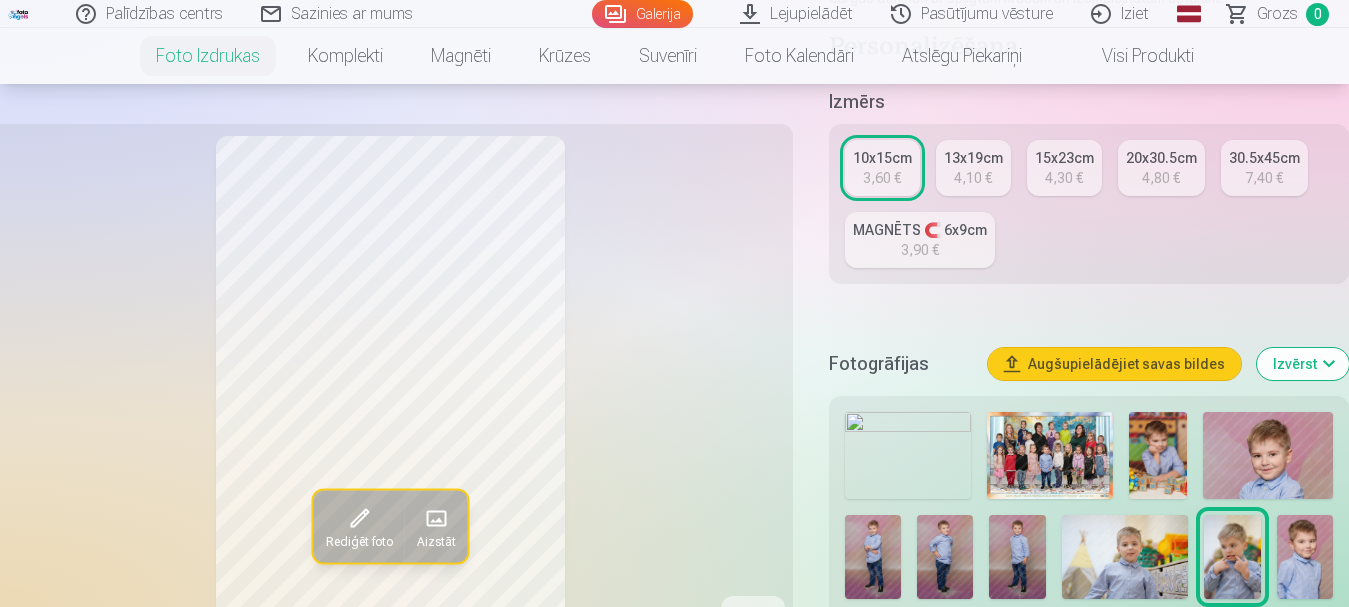 click at bounding box center (1305, 557) 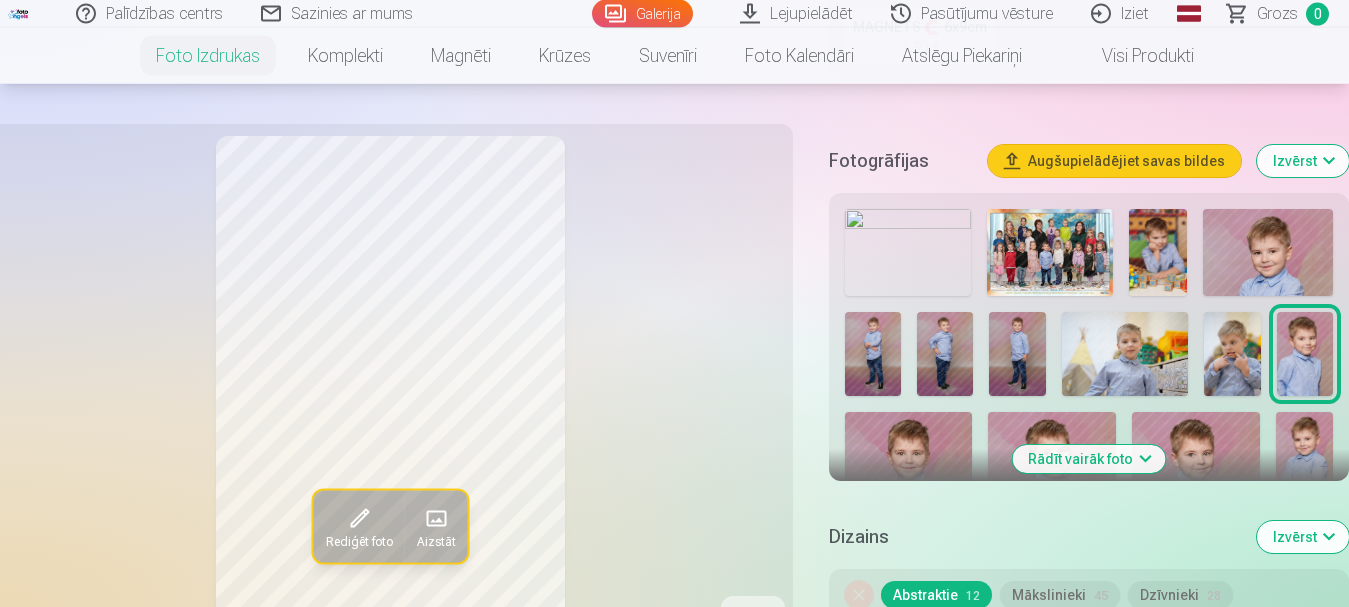 scroll, scrollTop: 612, scrollLeft: 0, axis: vertical 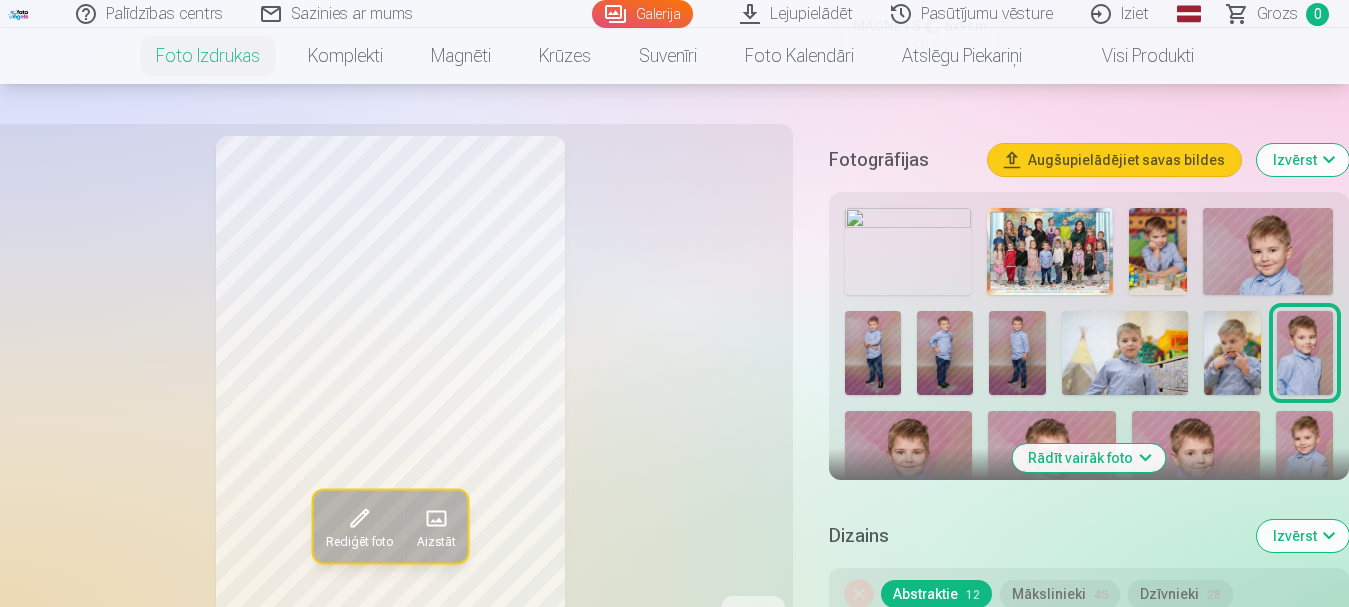 click at bounding box center [909, 453] 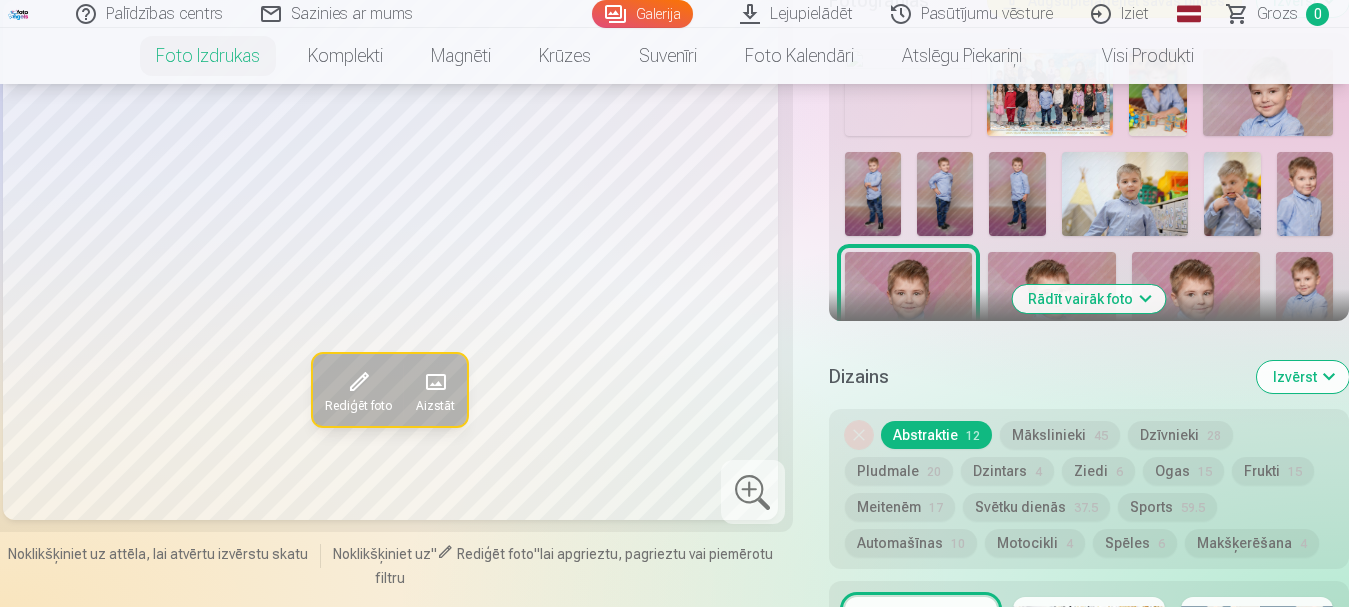 scroll, scrollTop: 816, scrollLeft: 0, axis: vertical 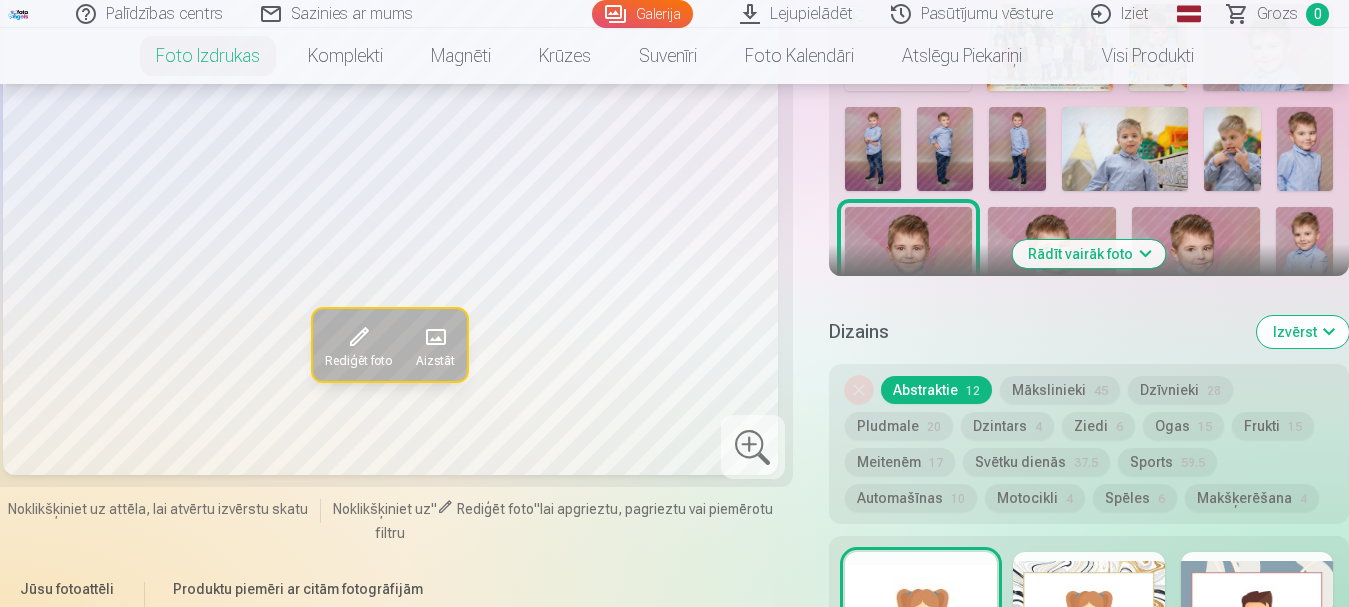 click on "Rādīt vairāk foto" at bounding box center (1088, 254) 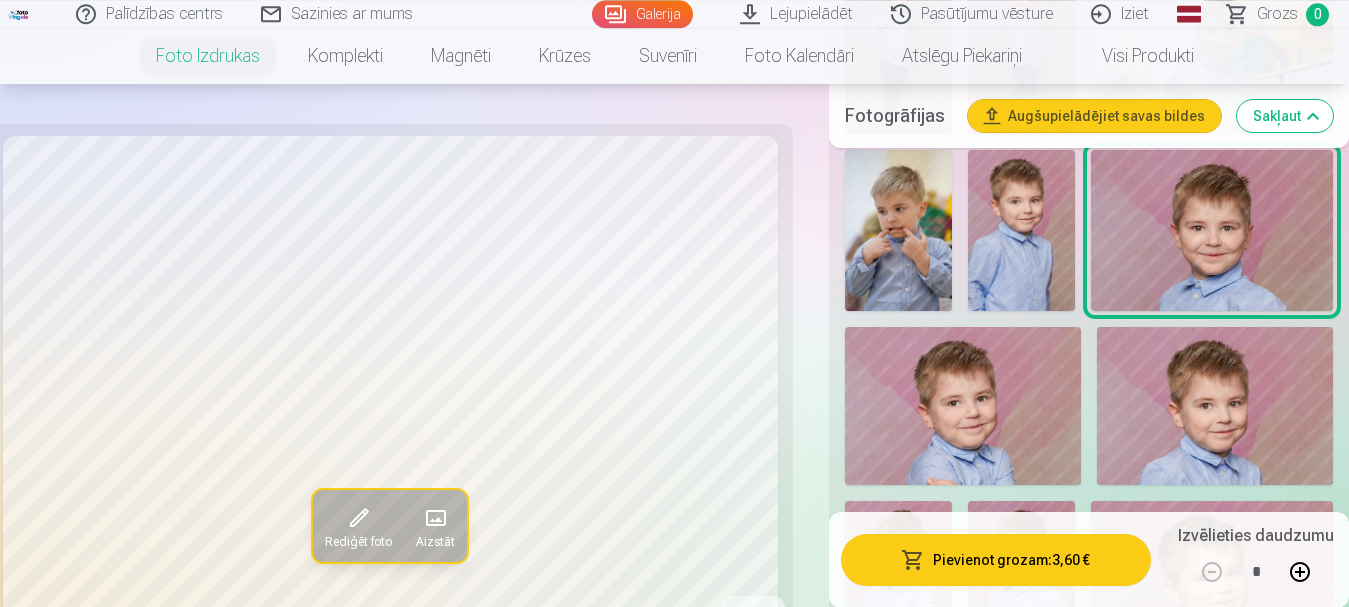 scroll, scrollTop: 1428, scrollLeft: 0, axis: vertical 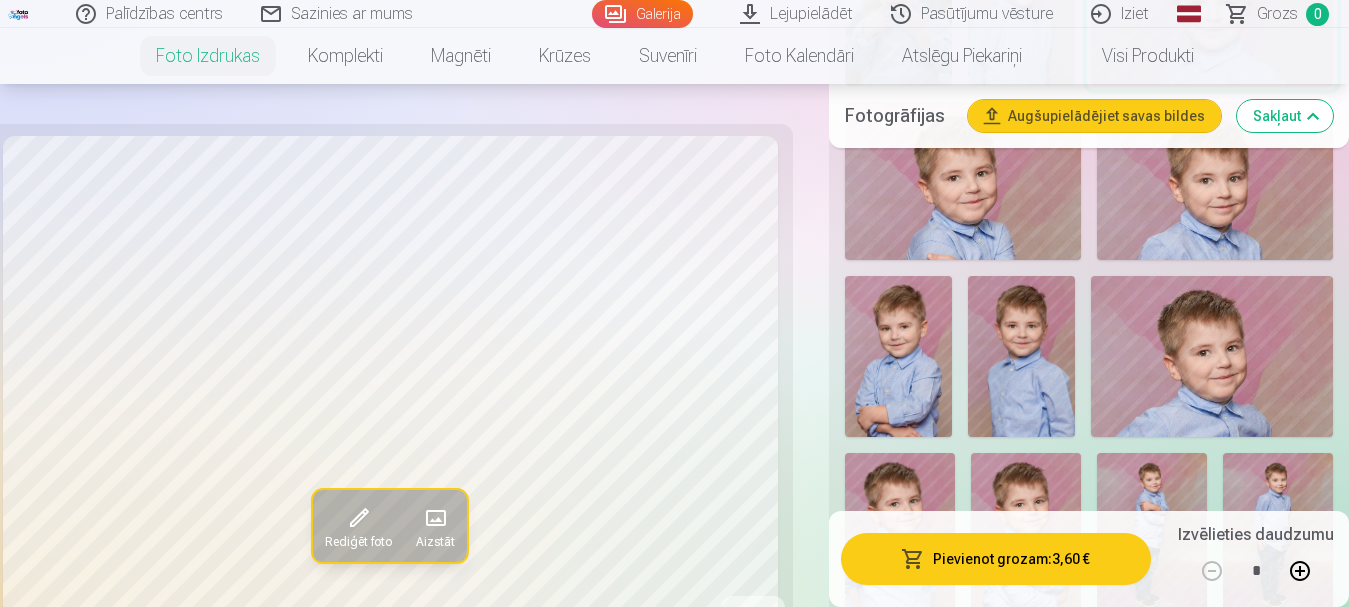 click at bounding box center (1212, 356) 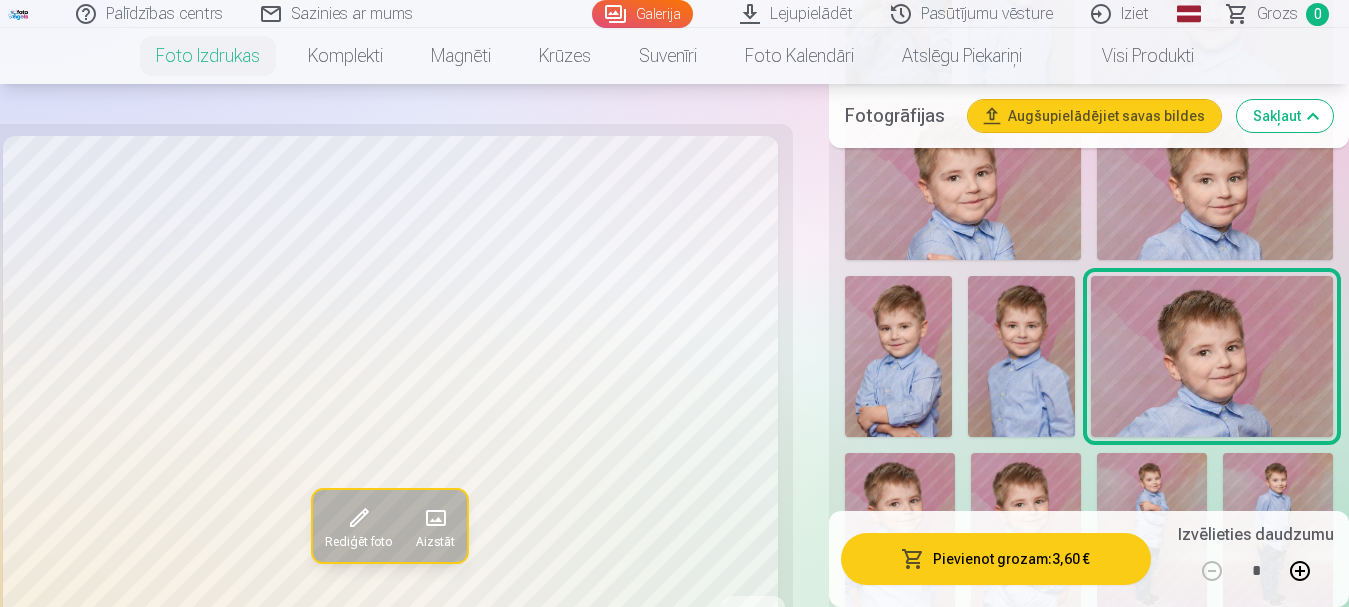 click at bounding box center (898, 356) 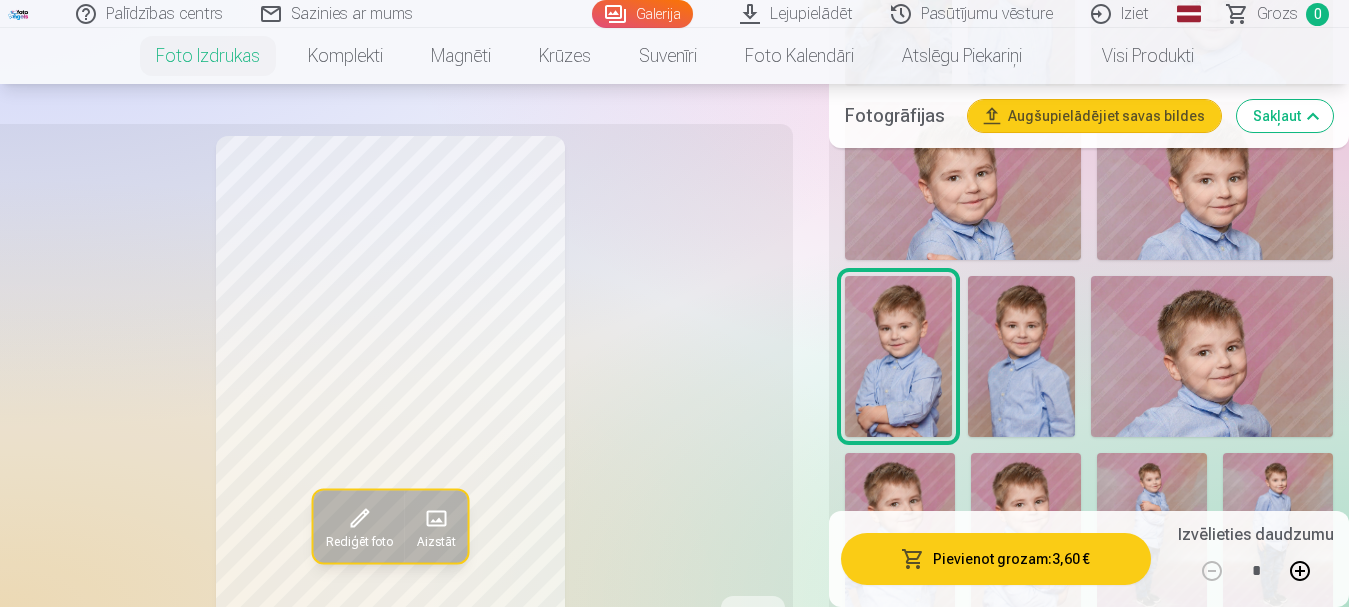 click at bounding box center (1021, 356) 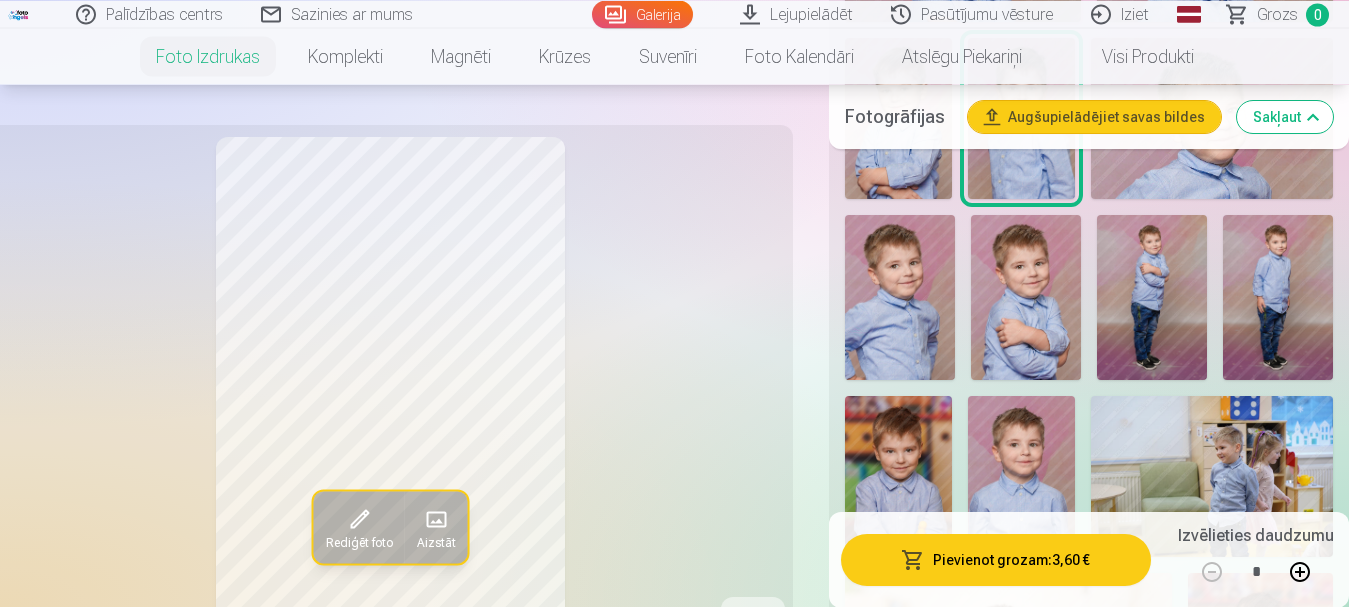 scroll, scrollTop: 1734, scrollLeft: 0, axis: vertical 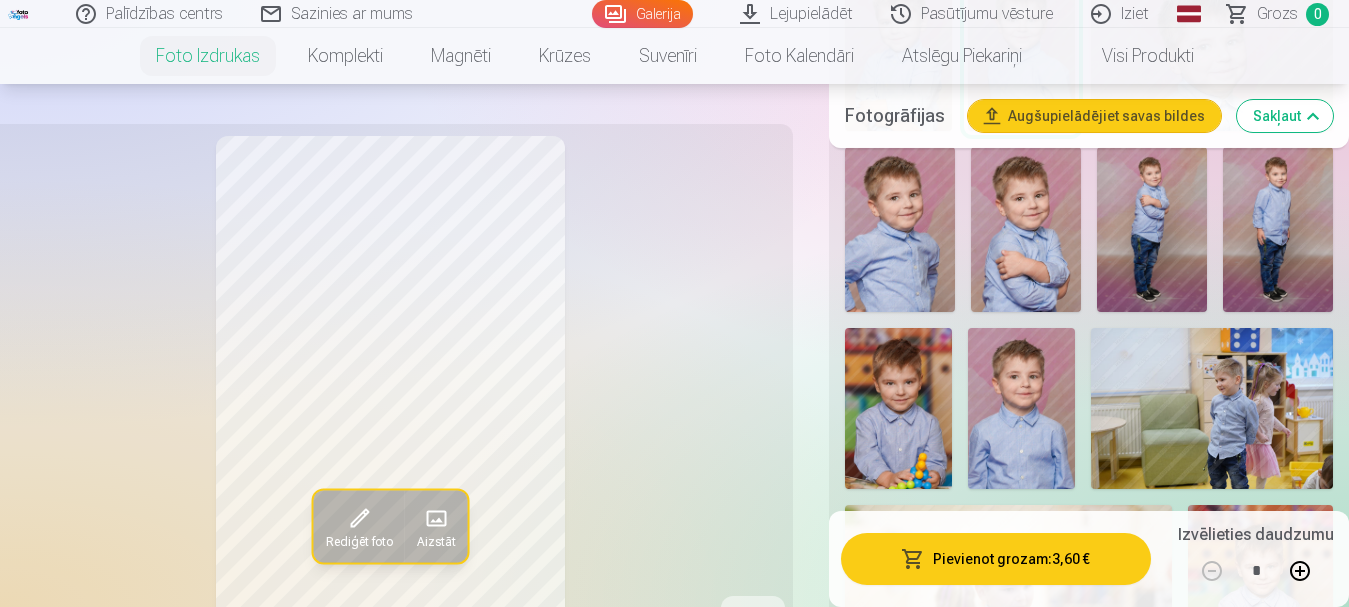 click at bounding box center [1021, 408] 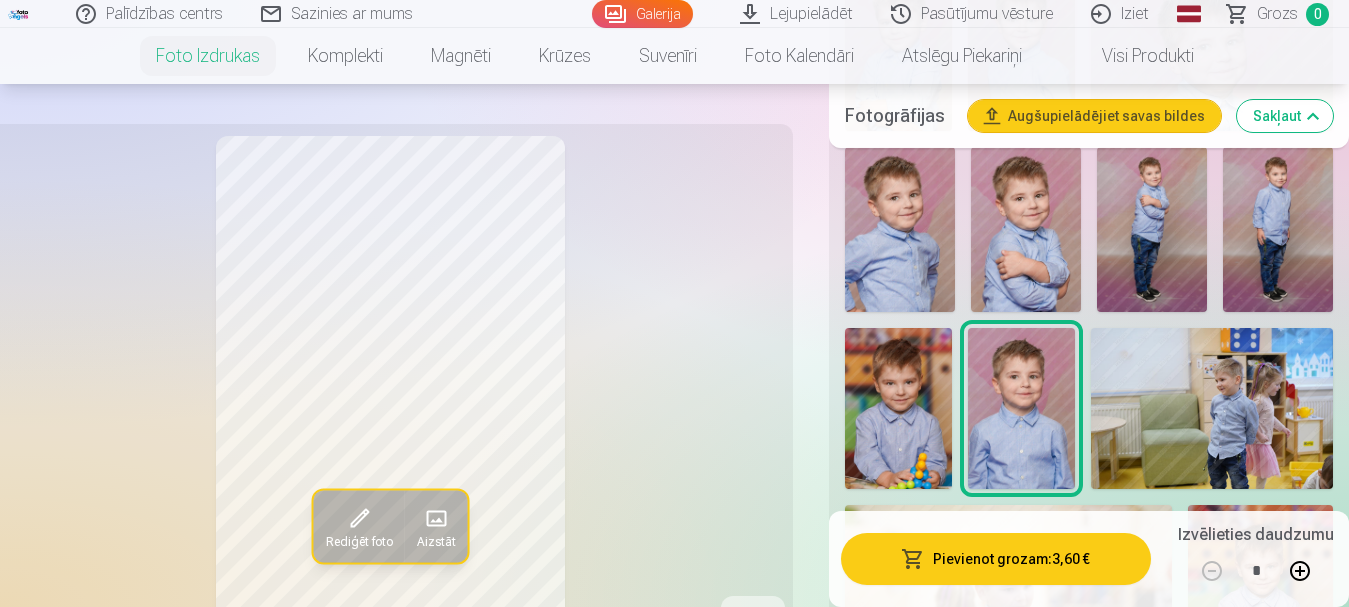 click at bounding box center [898, 408] 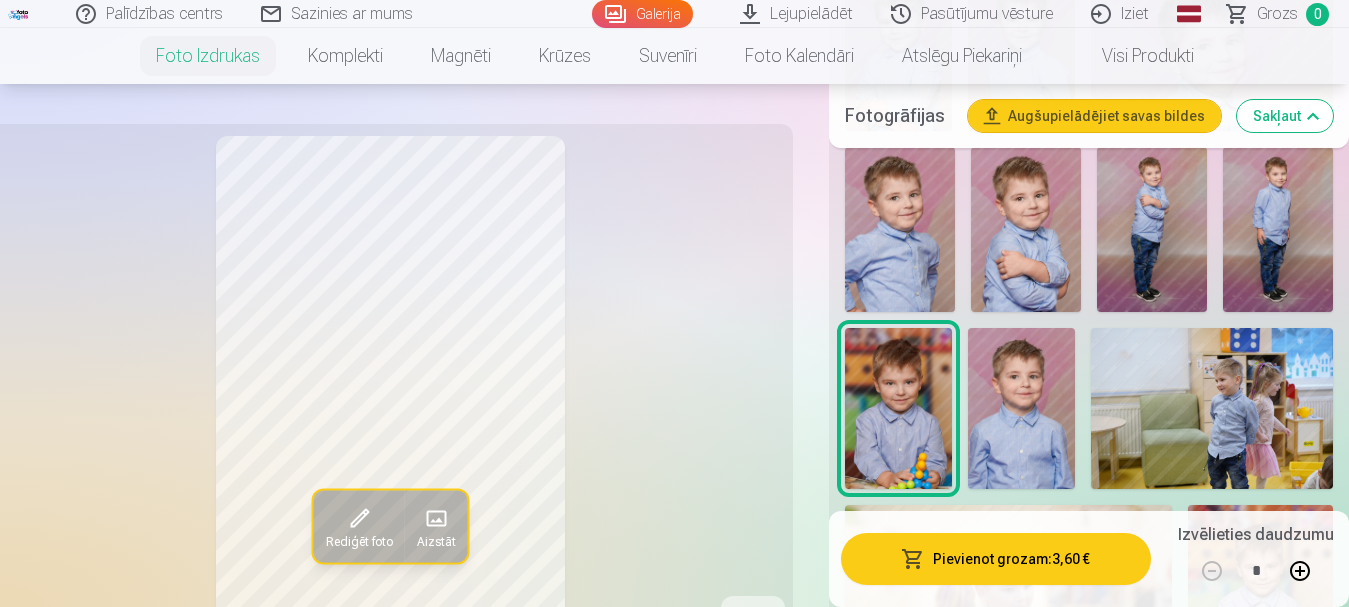 click at bounding box center [1212, 408] 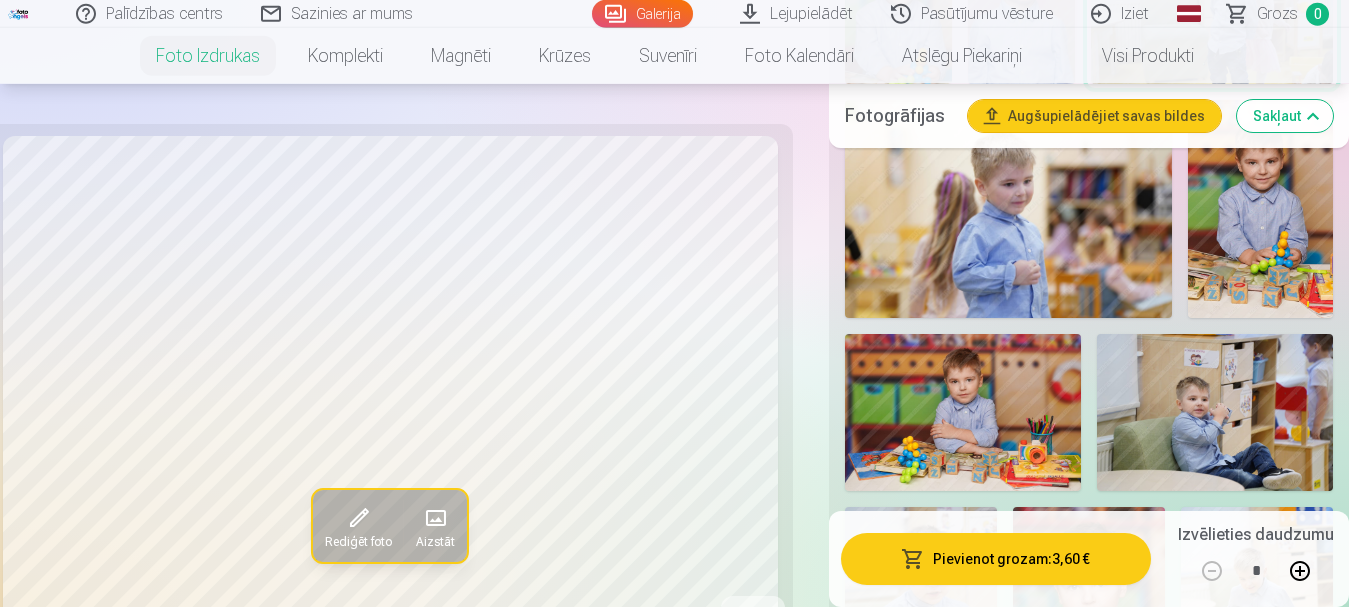 scroll, scrollTop: 2142, scrollLeft: 0, axis: vertical 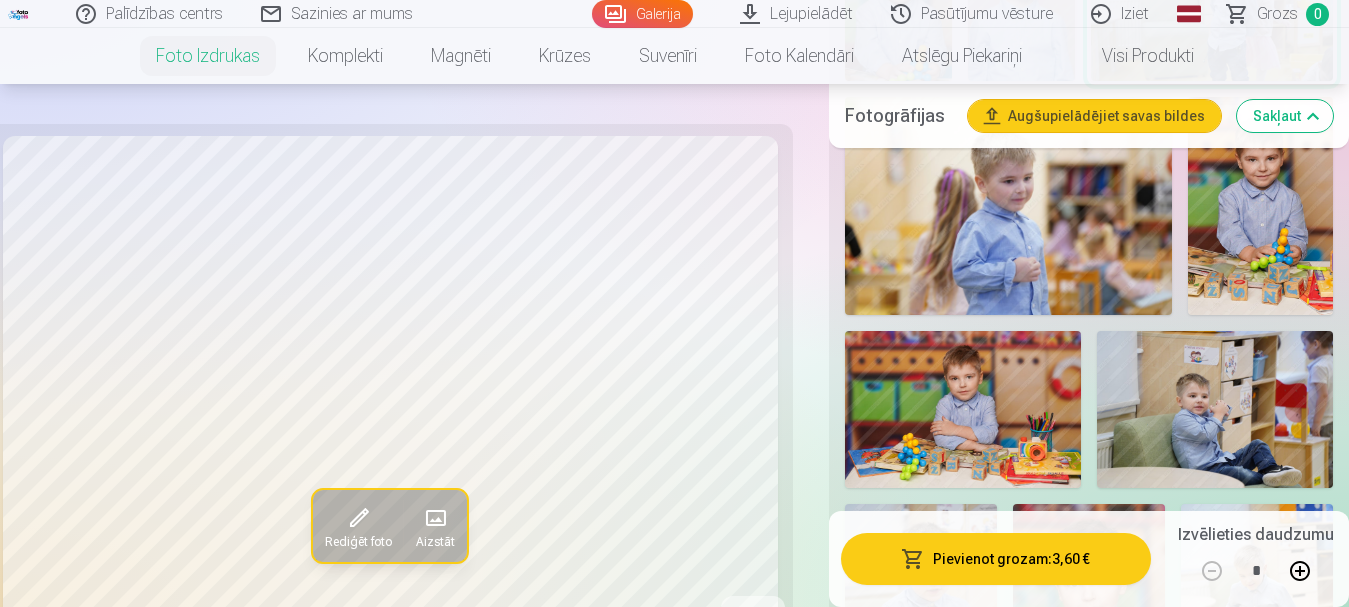 click at bounding box center [1008, 206] 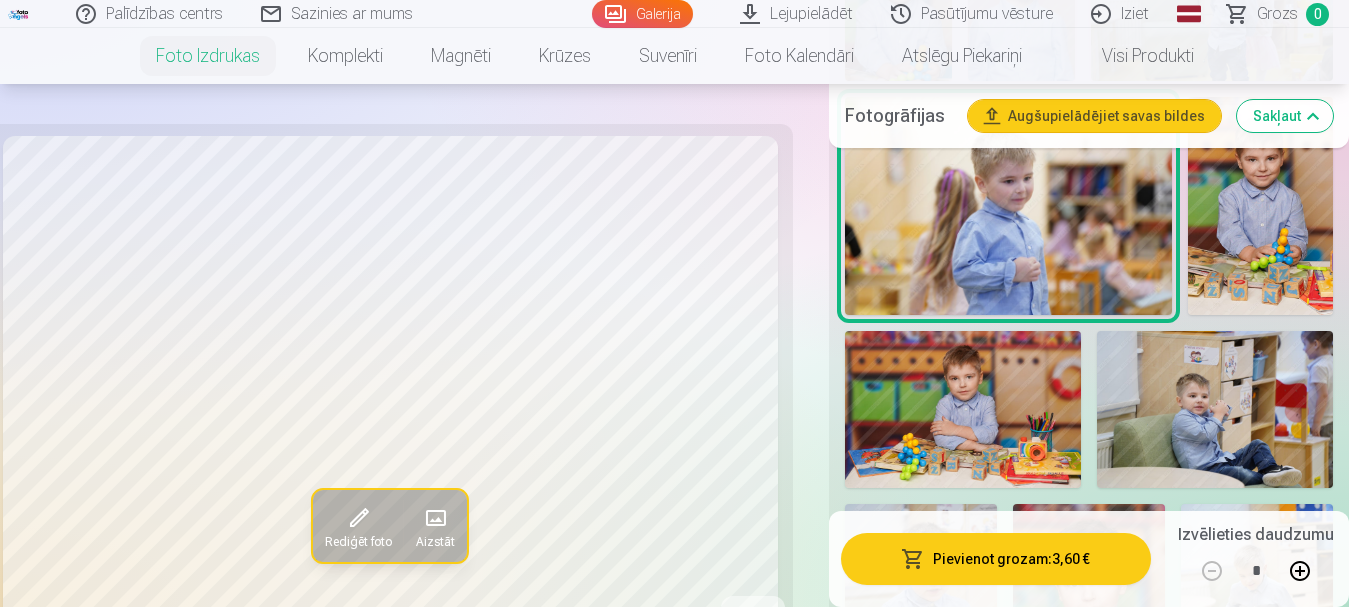 click at bounding box center [1260, 206] 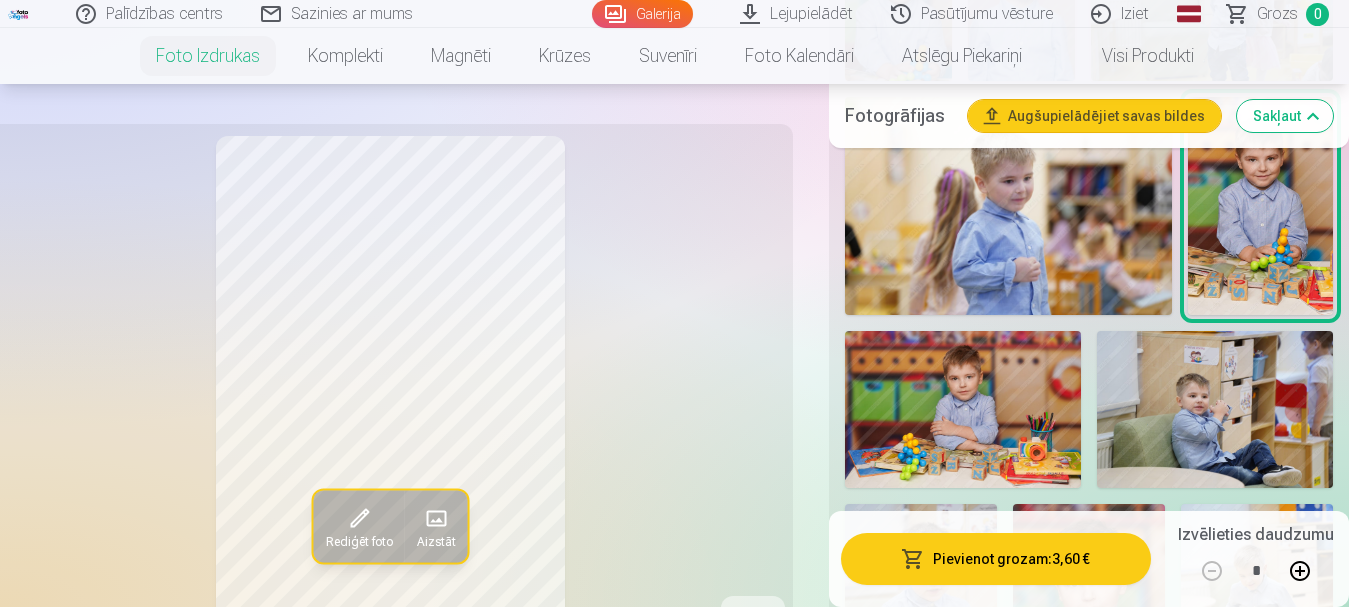 click at bounding box center (963, 409) 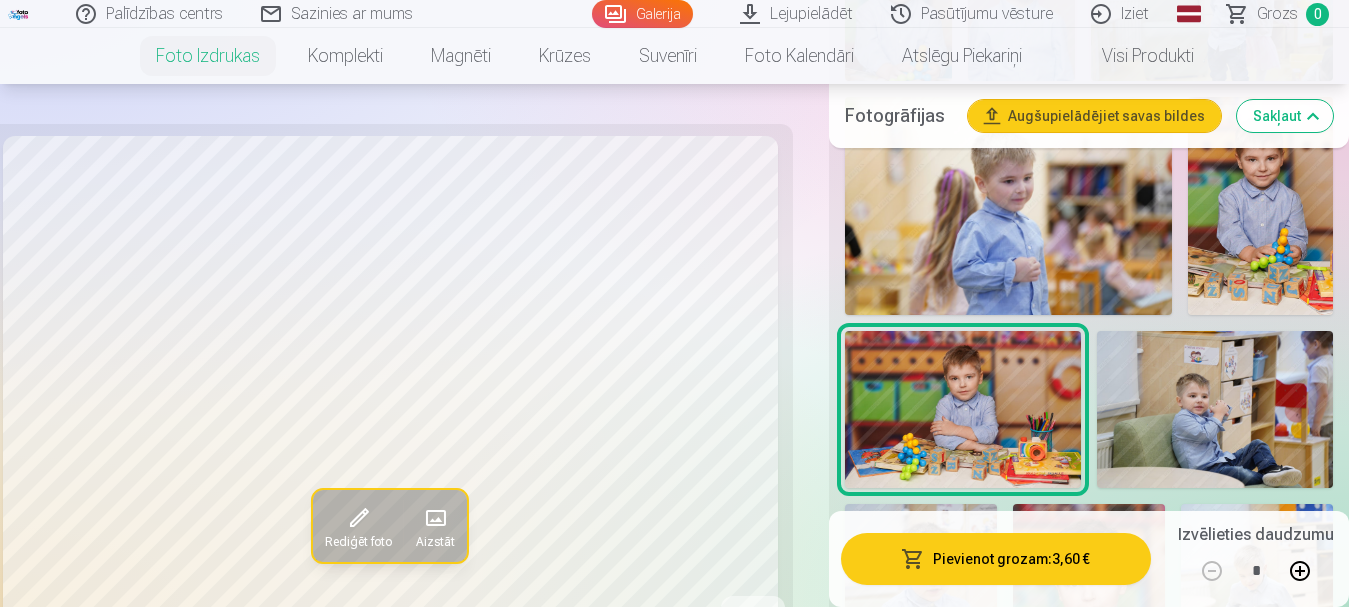 click at bounding box center [1215, 409] 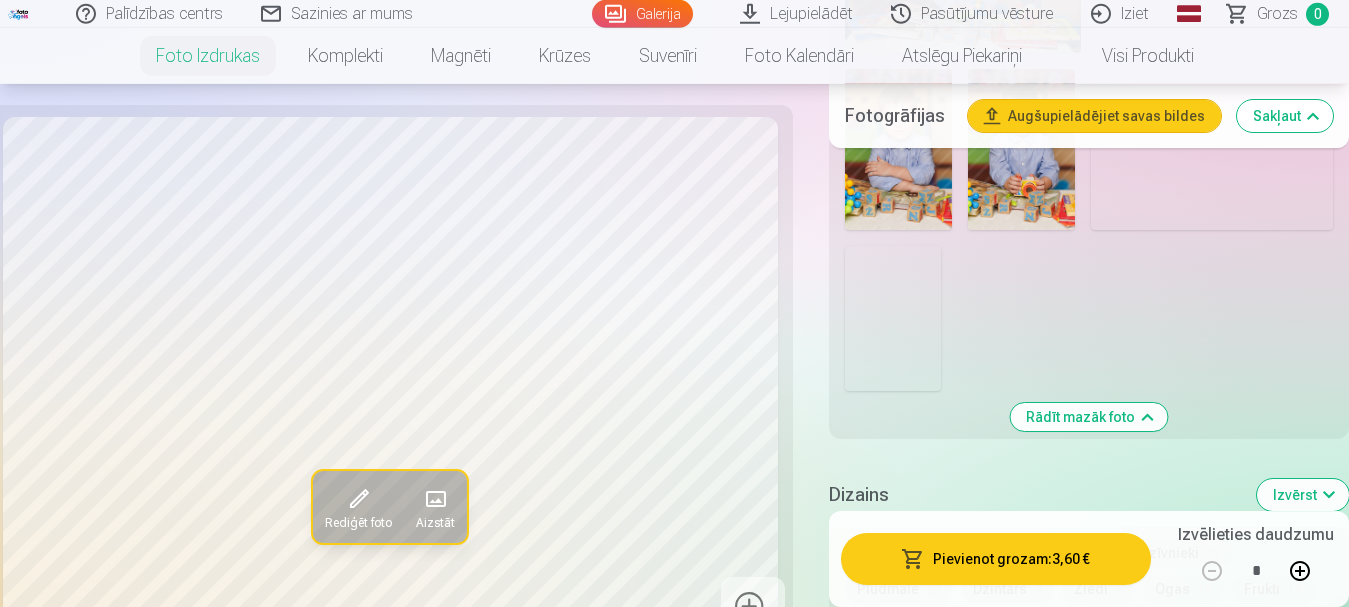 scroll, scrollTop: 2958, scrollLeft: 0, axis: vertical 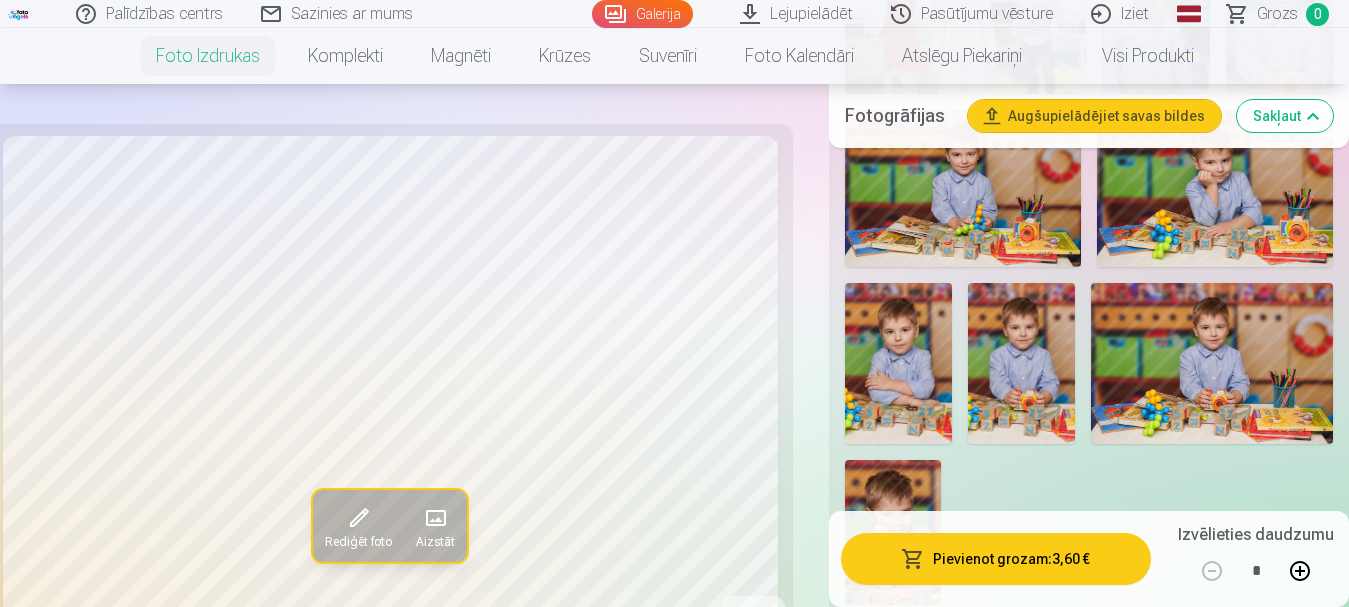click at bounding box center [898, 363] 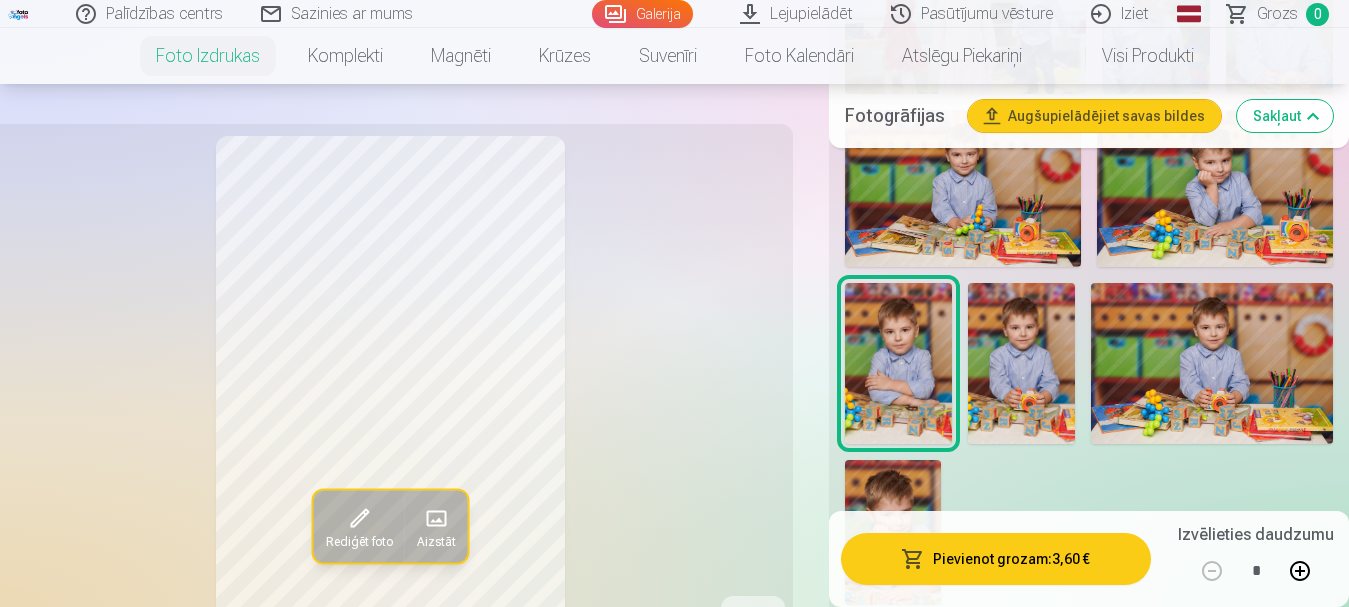 click at bounding box center [1021, 363] 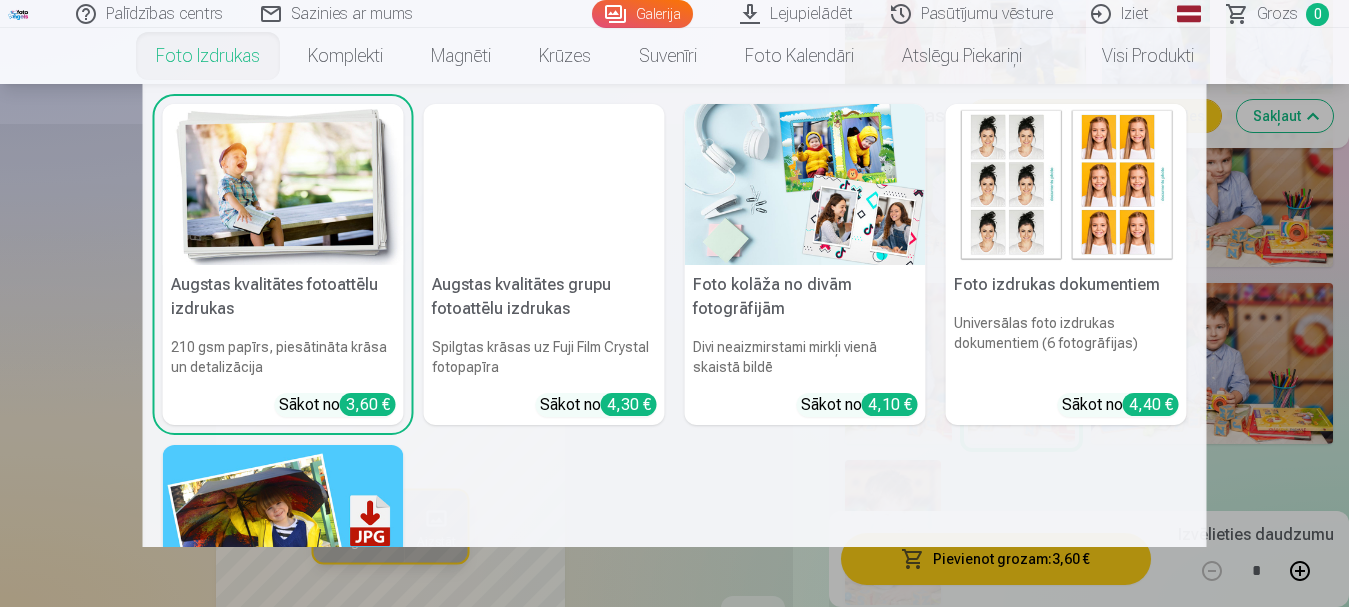 click on "Foto izdrukas" at bounding box center (208, 56) 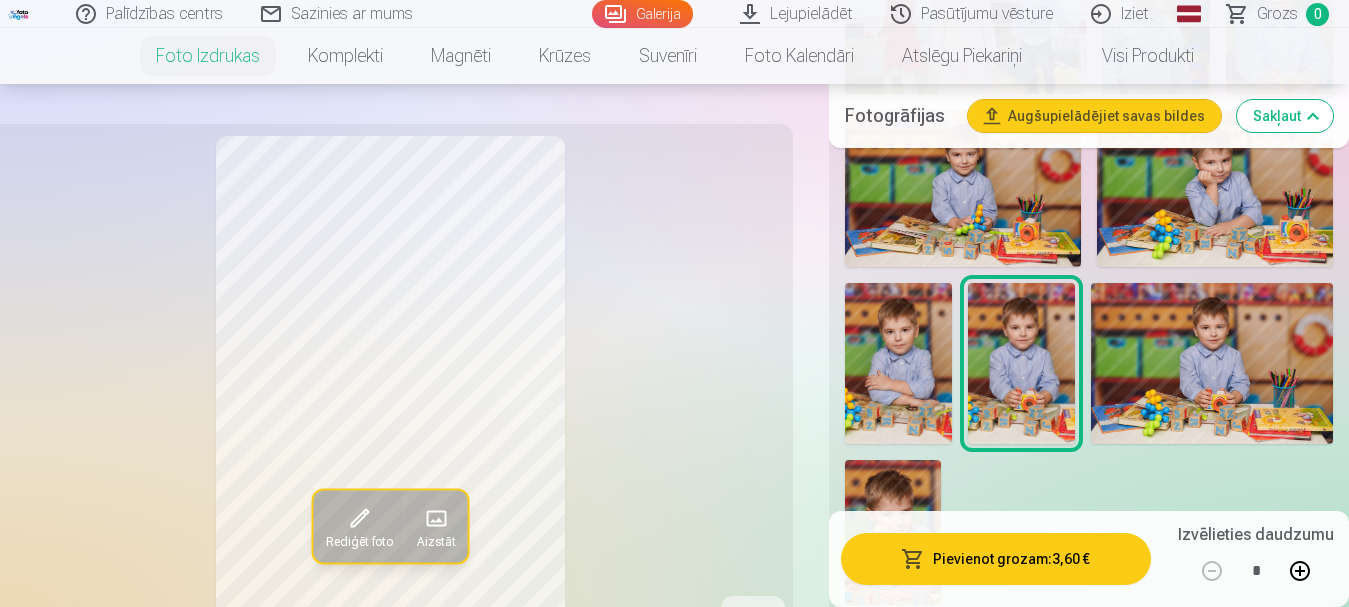 scroll, scrollTop: 0, scrollLeft: 0, axis: both 